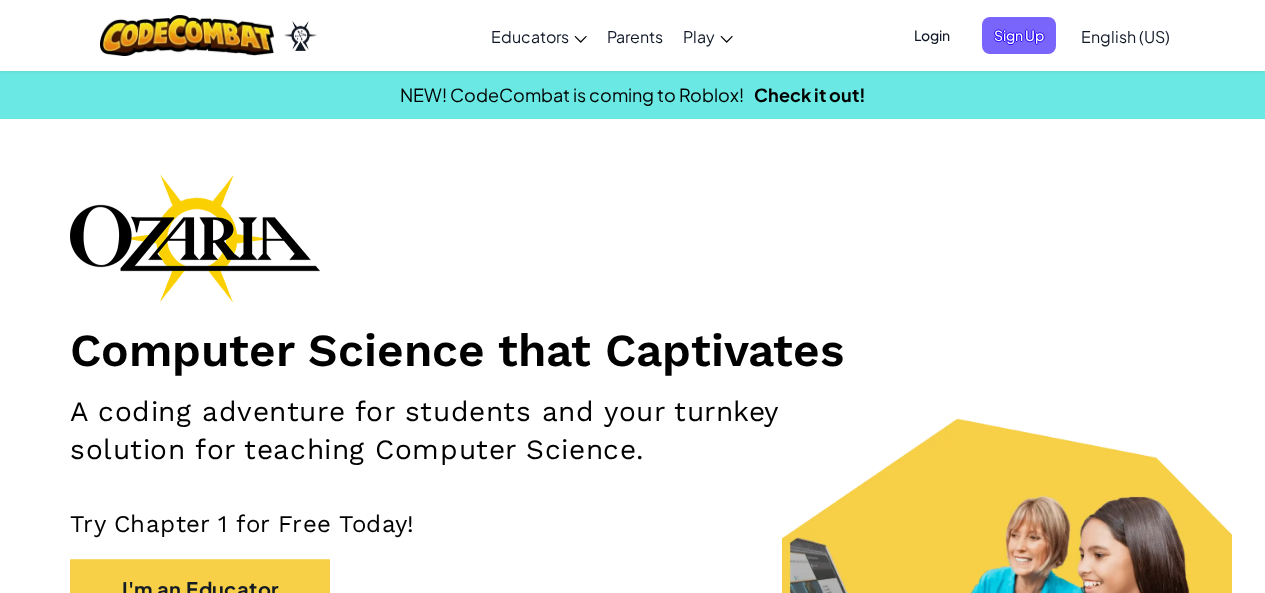 scroll, scrollTop: 0, scrollLeft: 0, axis: both 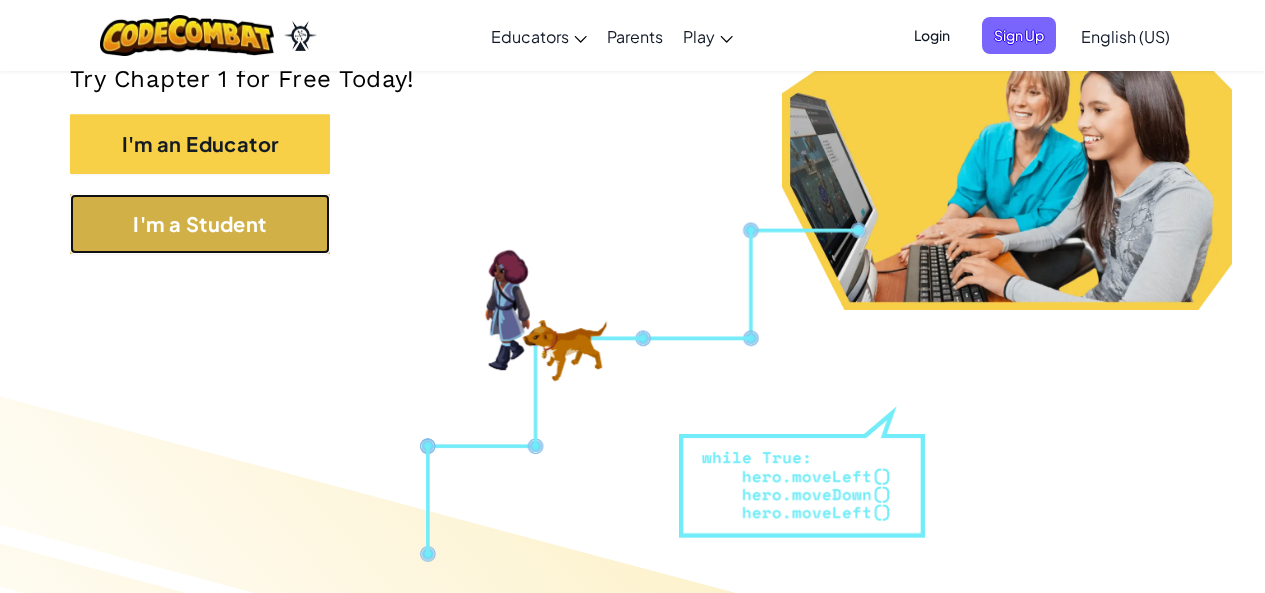 click on "I'm a Student" at bounding box center (200, 224) 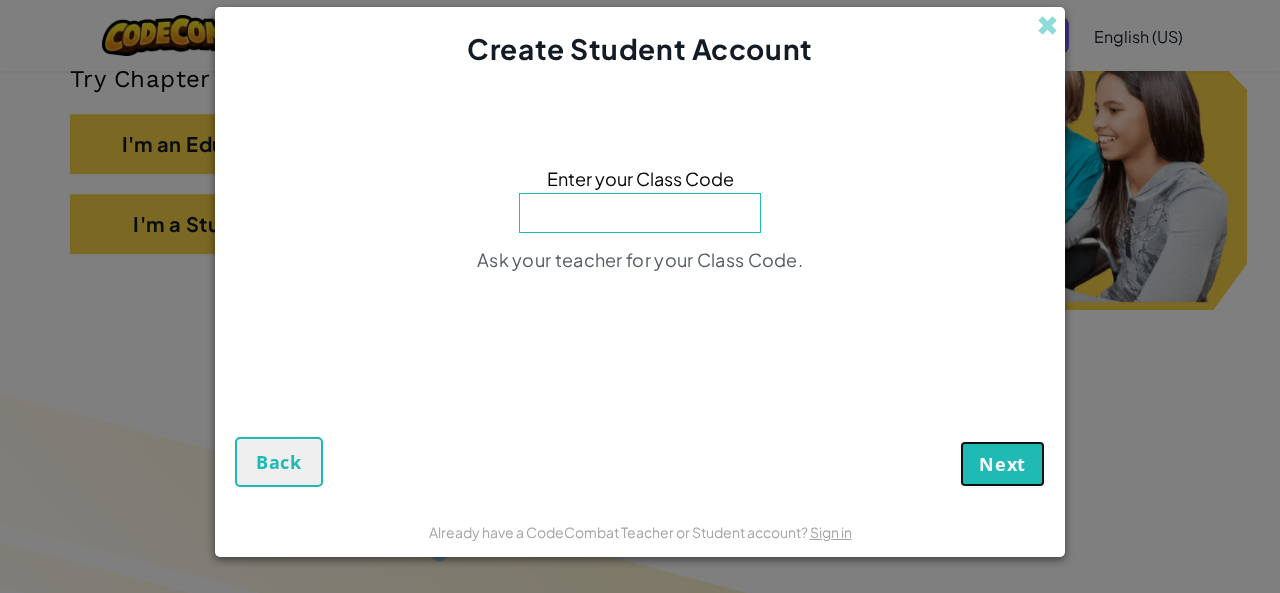 click on "Next" at bounding box center (1002, 464) 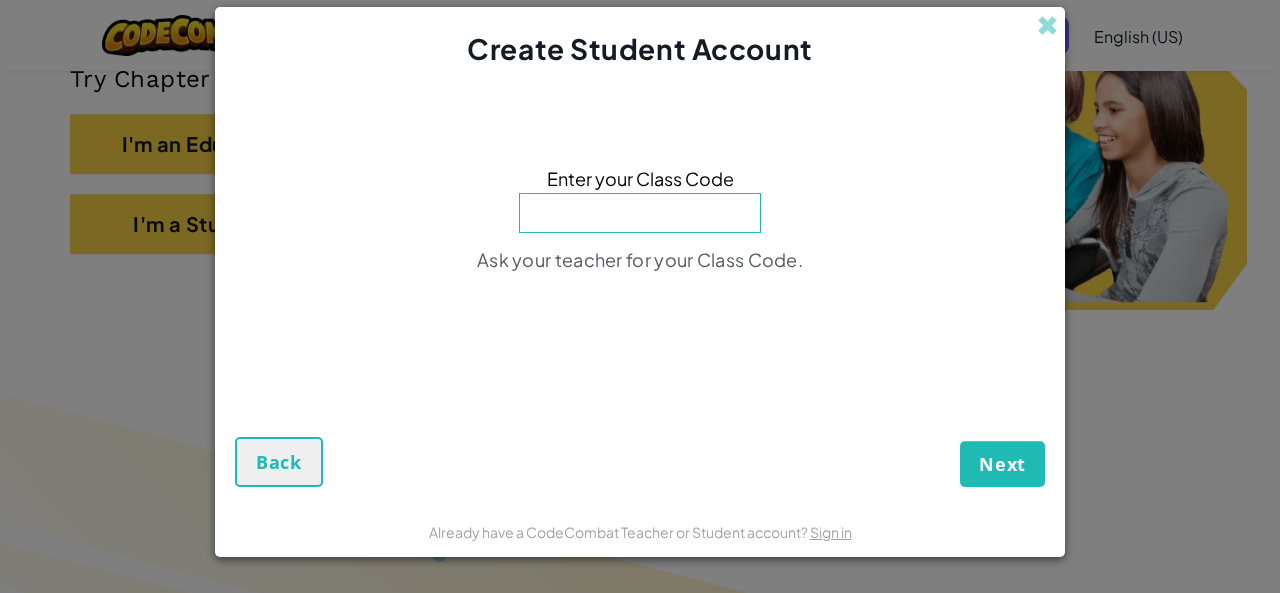 click at bounding box center [640, 213] 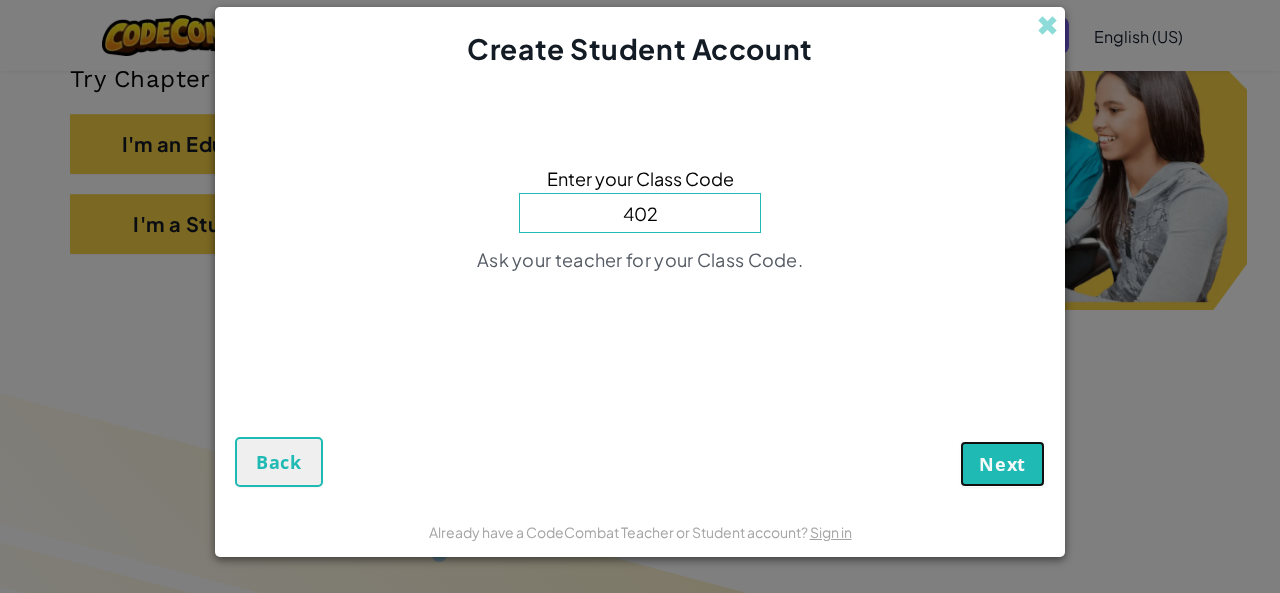 click on "Next" at bounding box center [1002, 464] 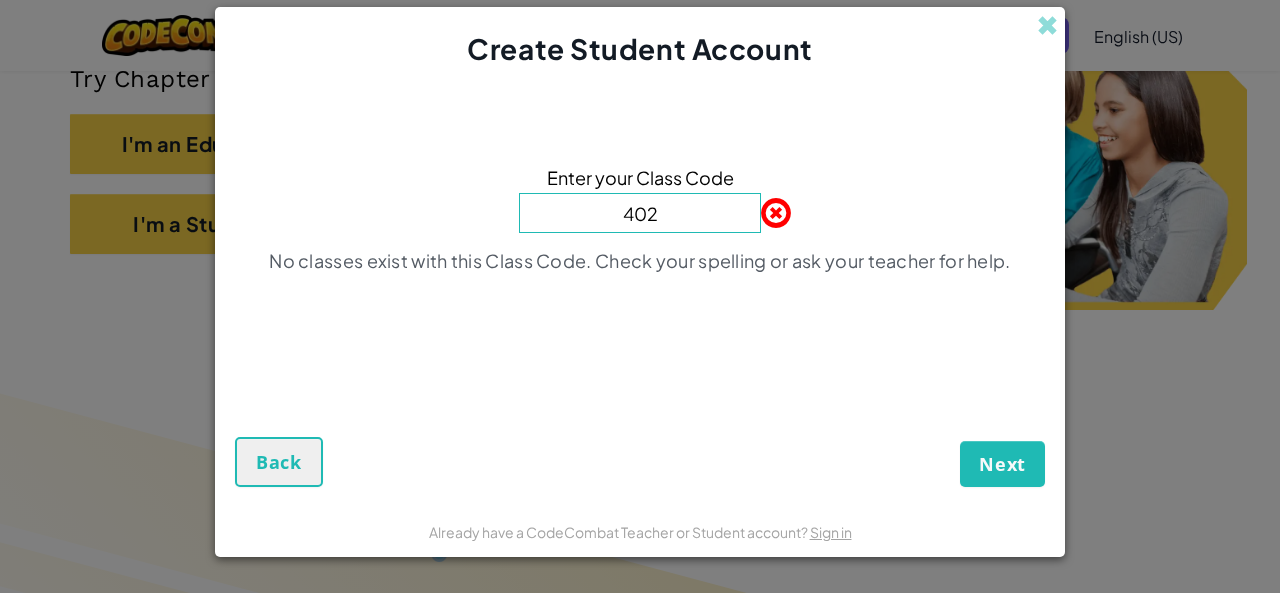 click on "402" at bounding box center (640, 213) 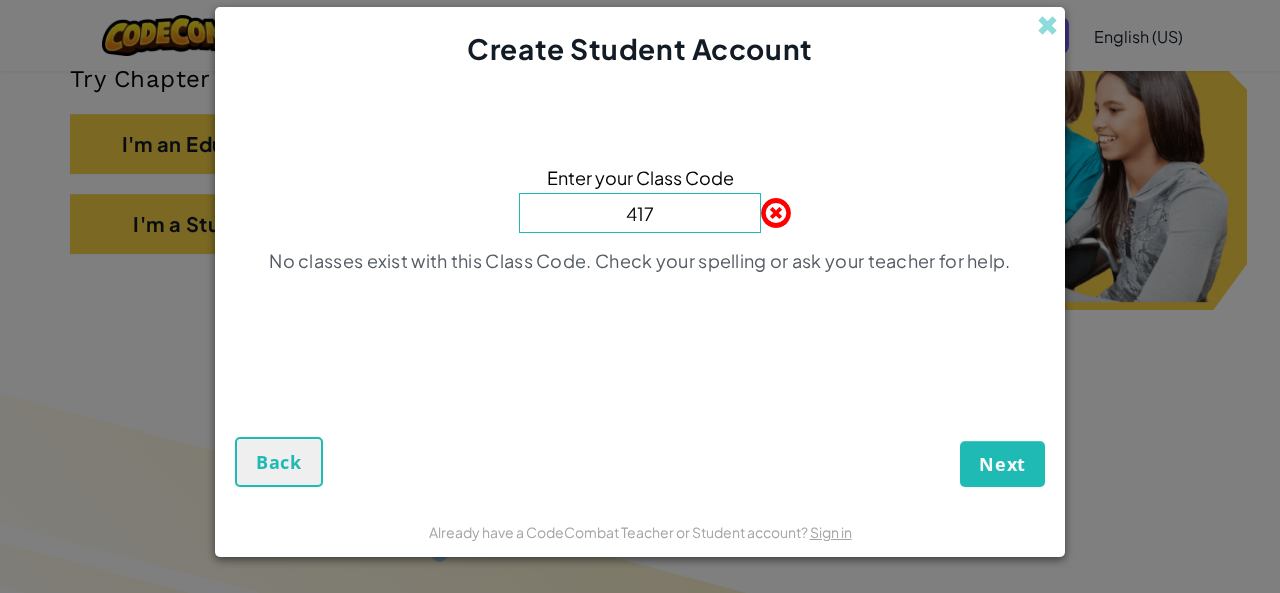 type on "417" 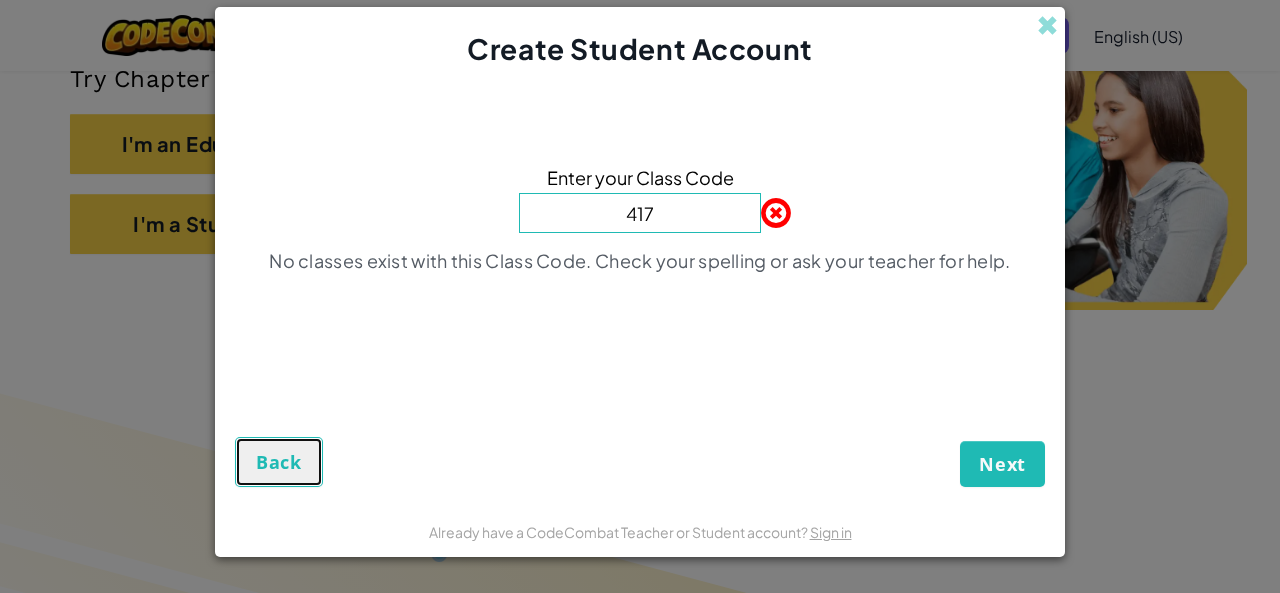 click on "Back" at bounding box center [279, 462] 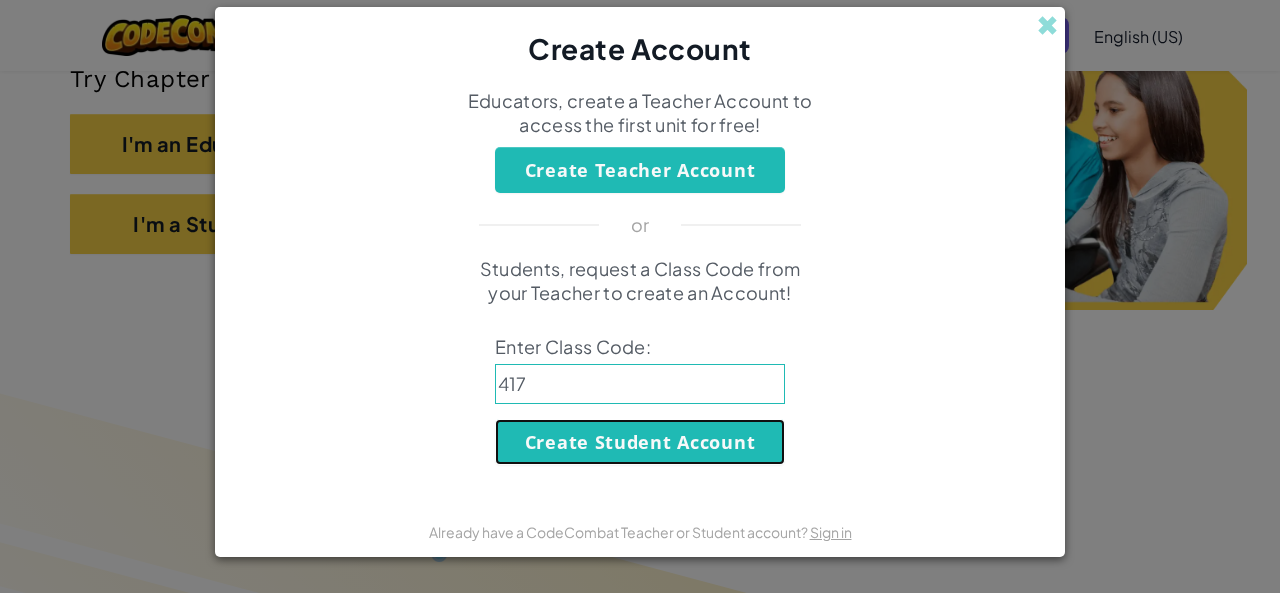 click on "Create Student Account" at bounding box center [640, 442] 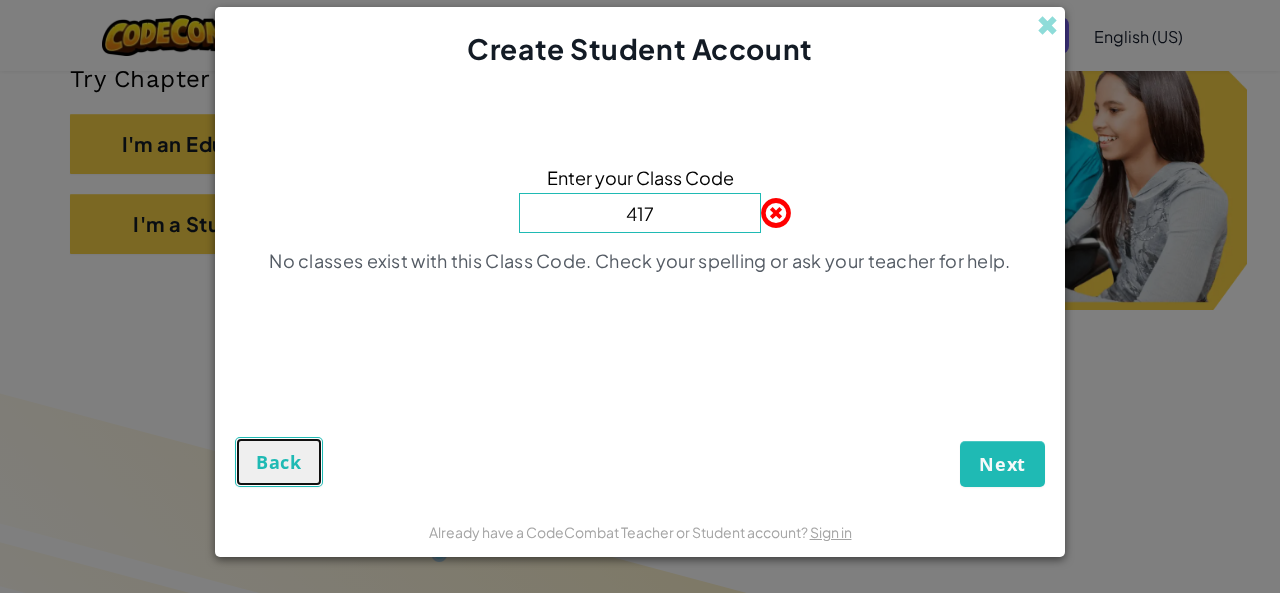 click on "Back" at bounding box center (279, 462) 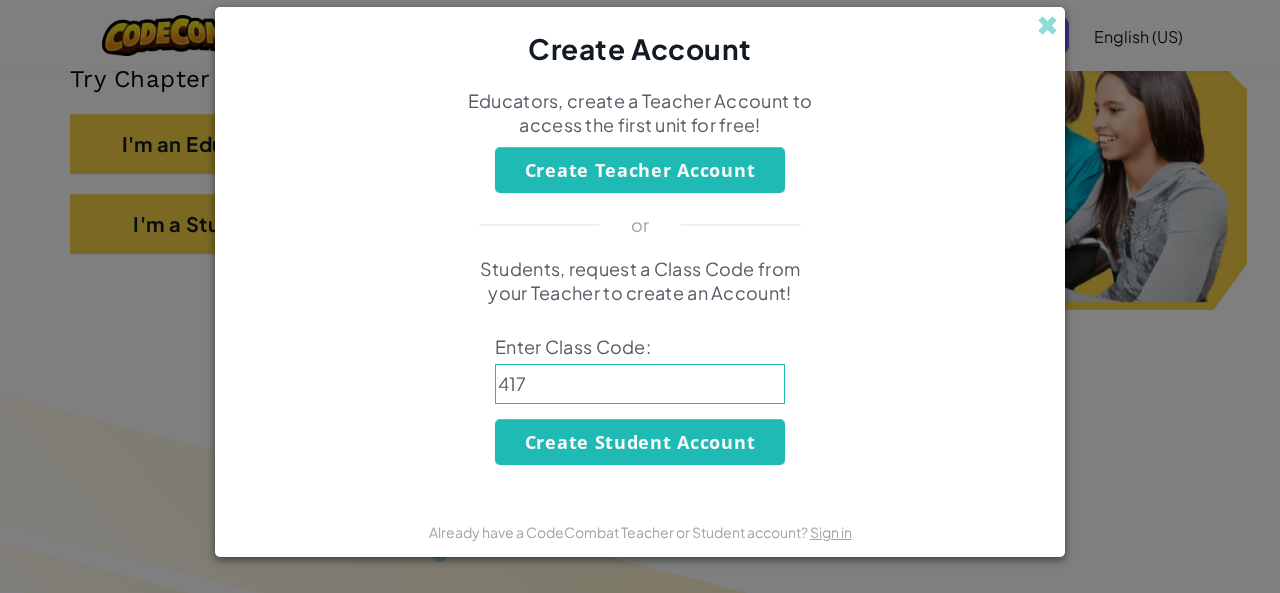 click on "Create Teacher Account" at bounding box center [640, 170] 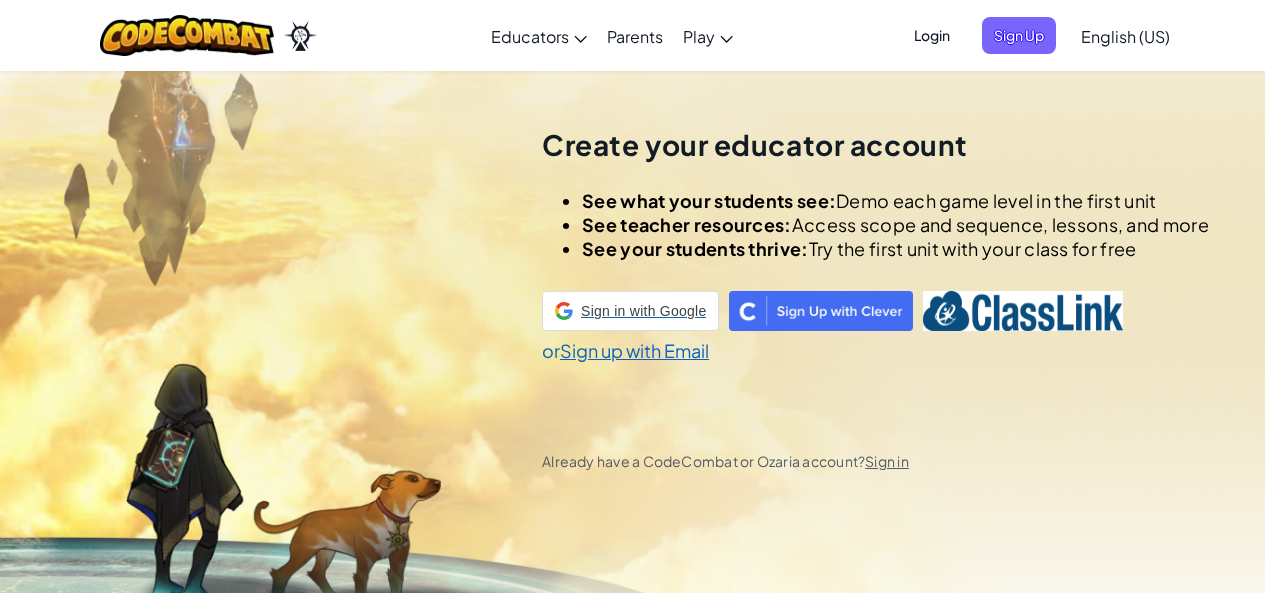 scroll, scrollTop: 70, scrollLeft: 0, axis: vertical 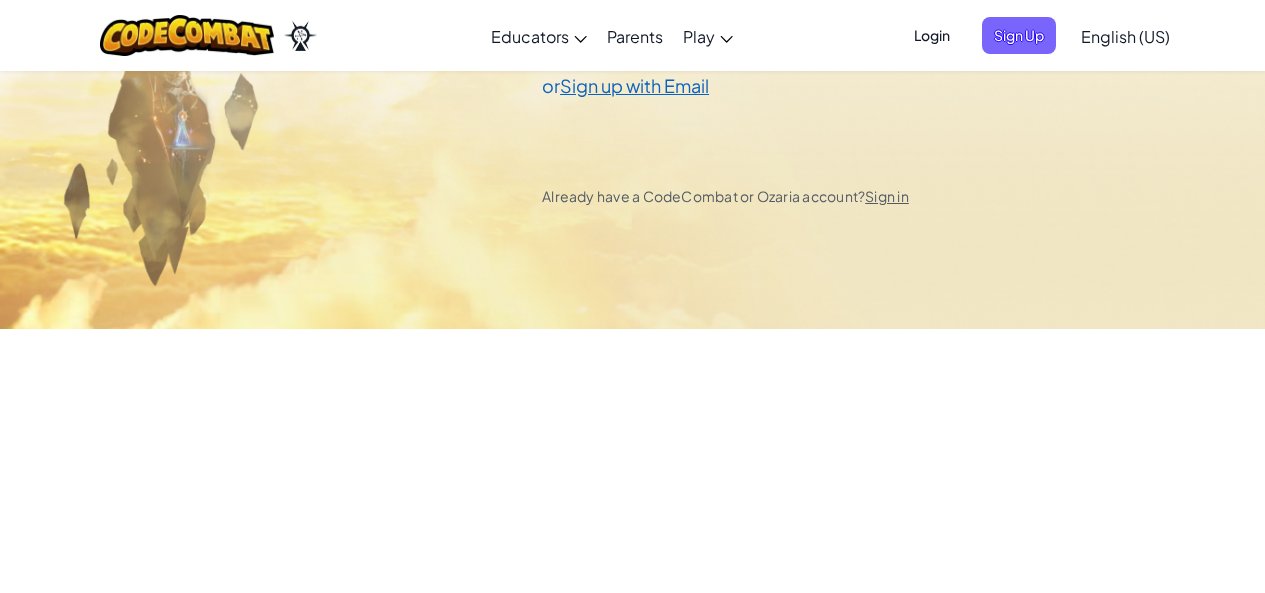 select on "India" 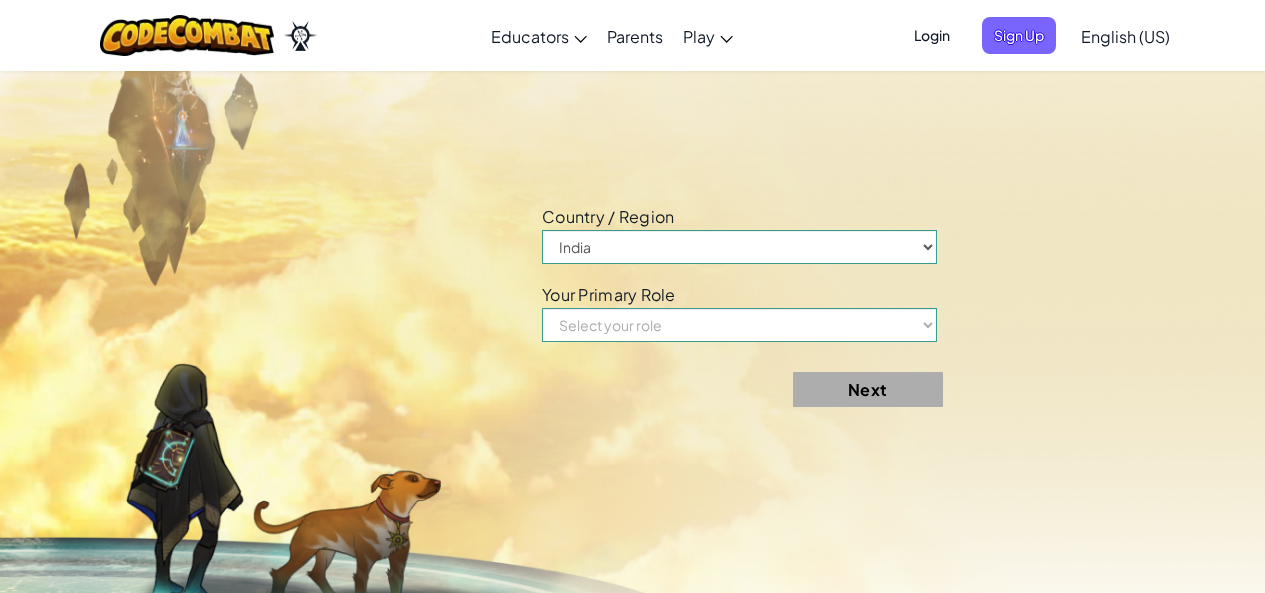 scroll, scrollTop: 663, scrollLeft: 0, axis: vertical 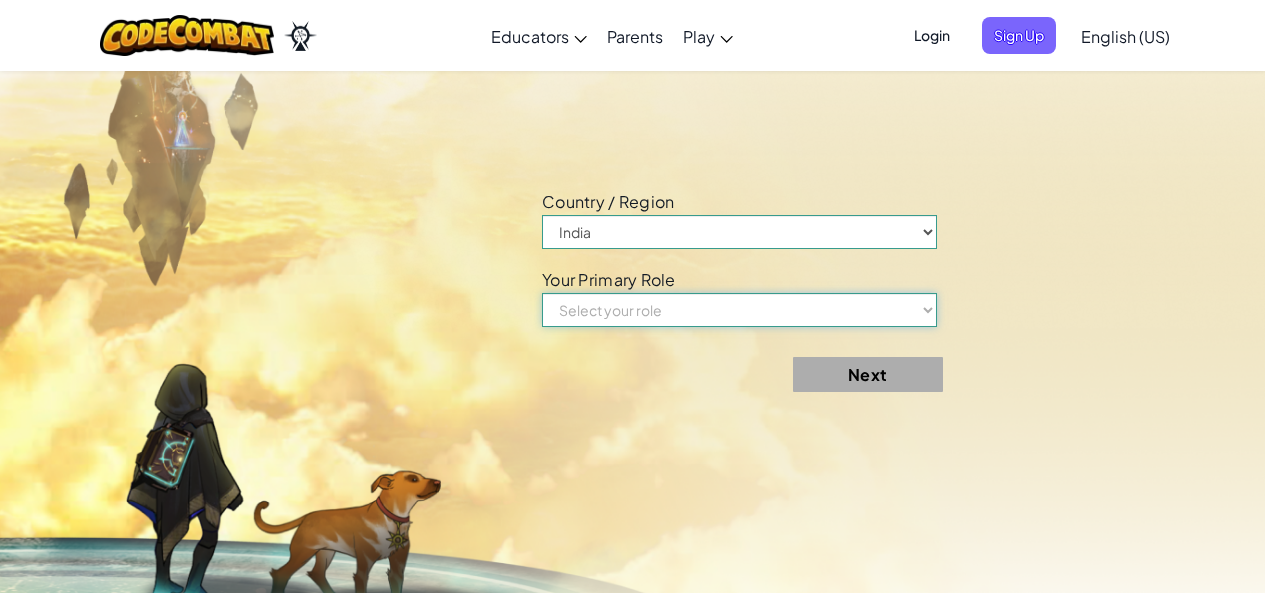 click on "Select your role Teacher Parent Principal Technology coordinator Curriculum Specialist/Advisor Superintendent" at bounding box center [739, 310] 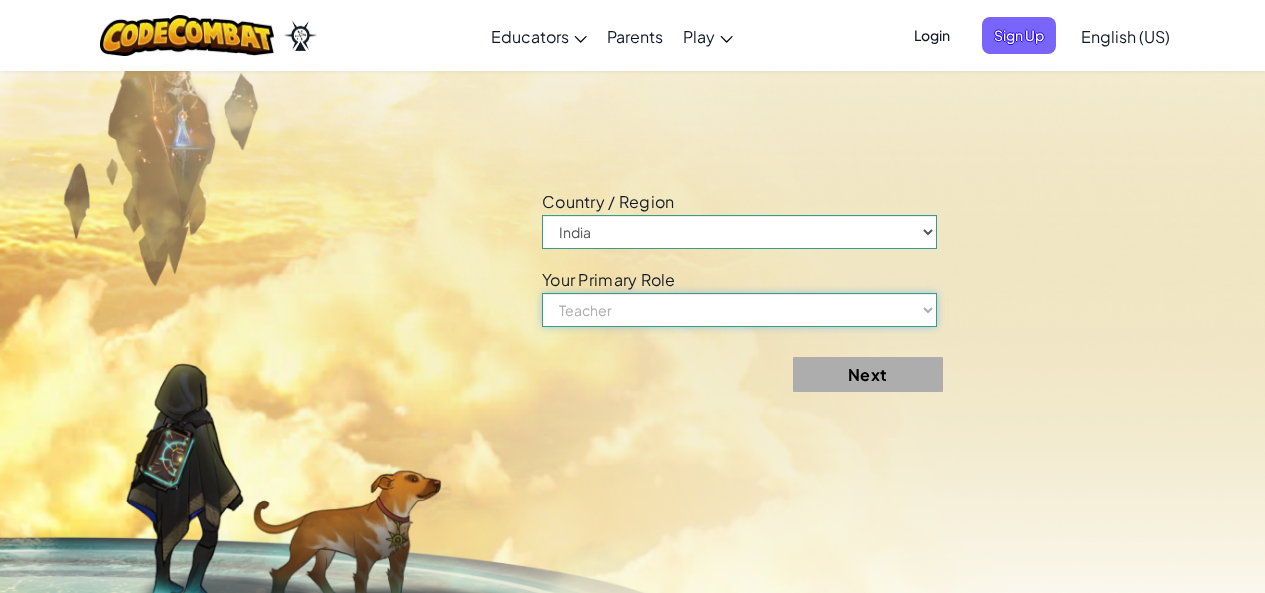 click on "Select your role Teacher Parent Principal Technology coordinator Curriculum Specialist/Advisor Superintendent" at bounding box center (739, 310) 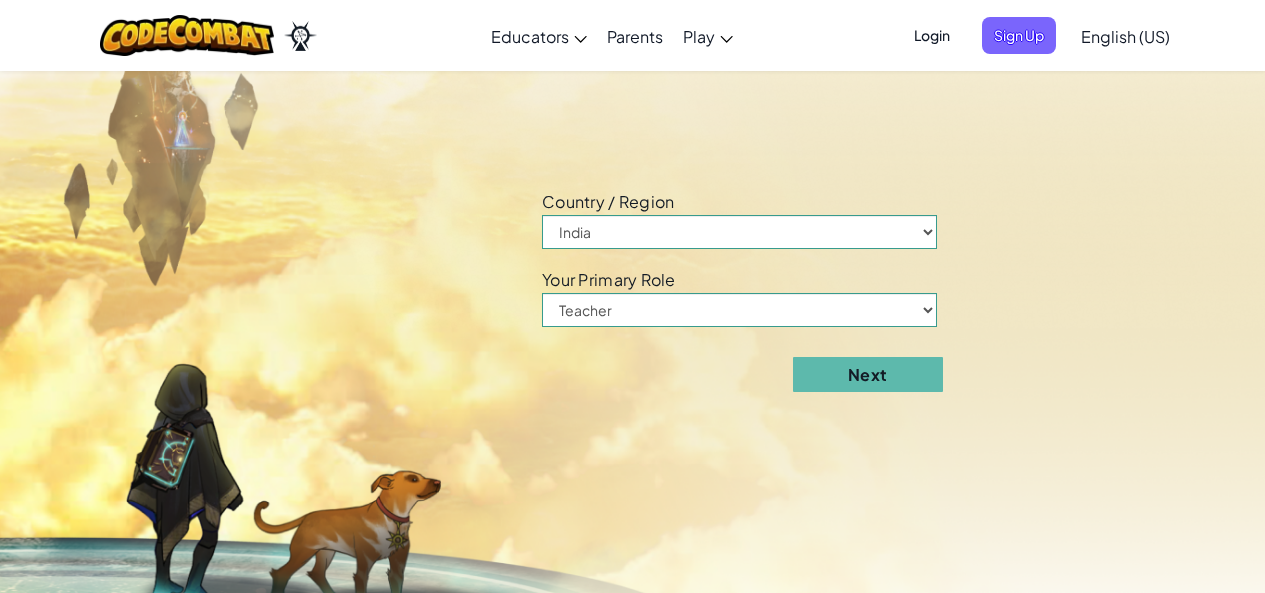 click on "Next" at bounding box center [845, 374] 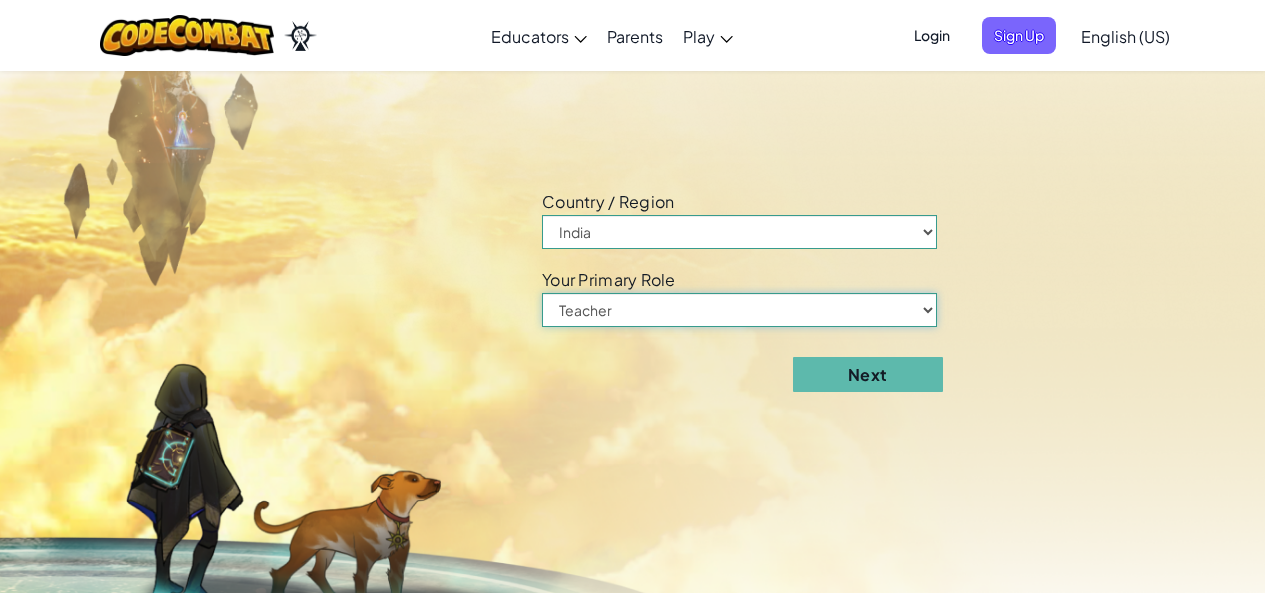 click on "Select your role Teacher Parent Principal Technology coordinator Curriculum Specialist/Advisor Superintendent" at bounding box center (739, 310) 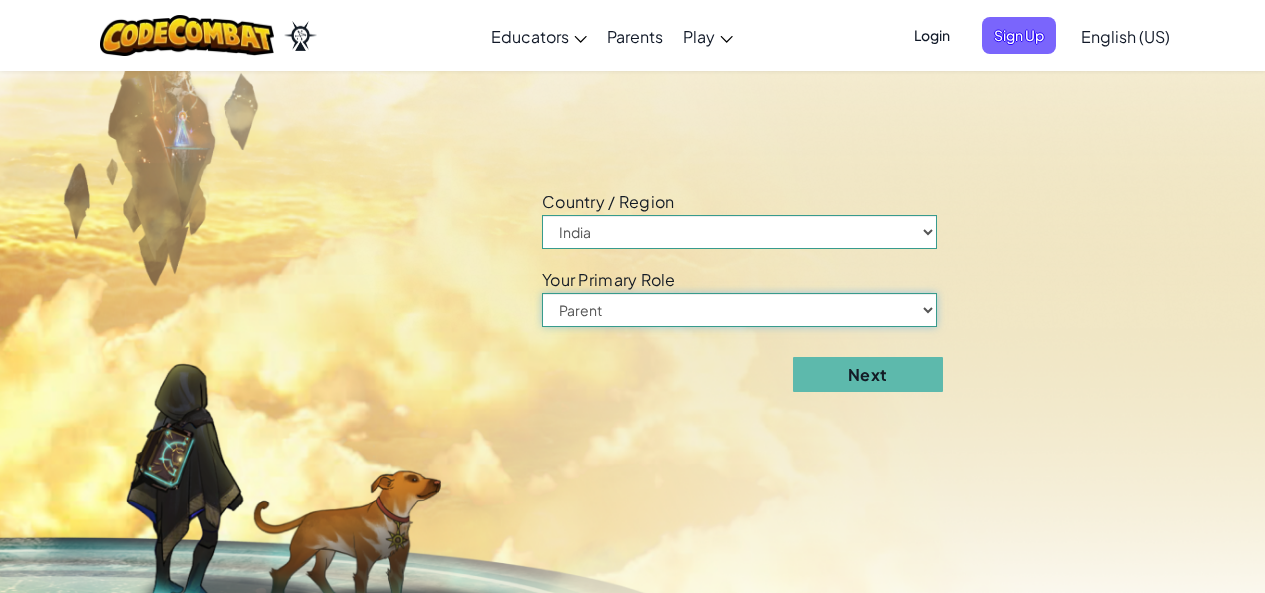 click on "Select your role Teacher Parent Principal Technology coordinator Curriculum Specialist/Advisor Superintendent" at bounding box center [739, 310] 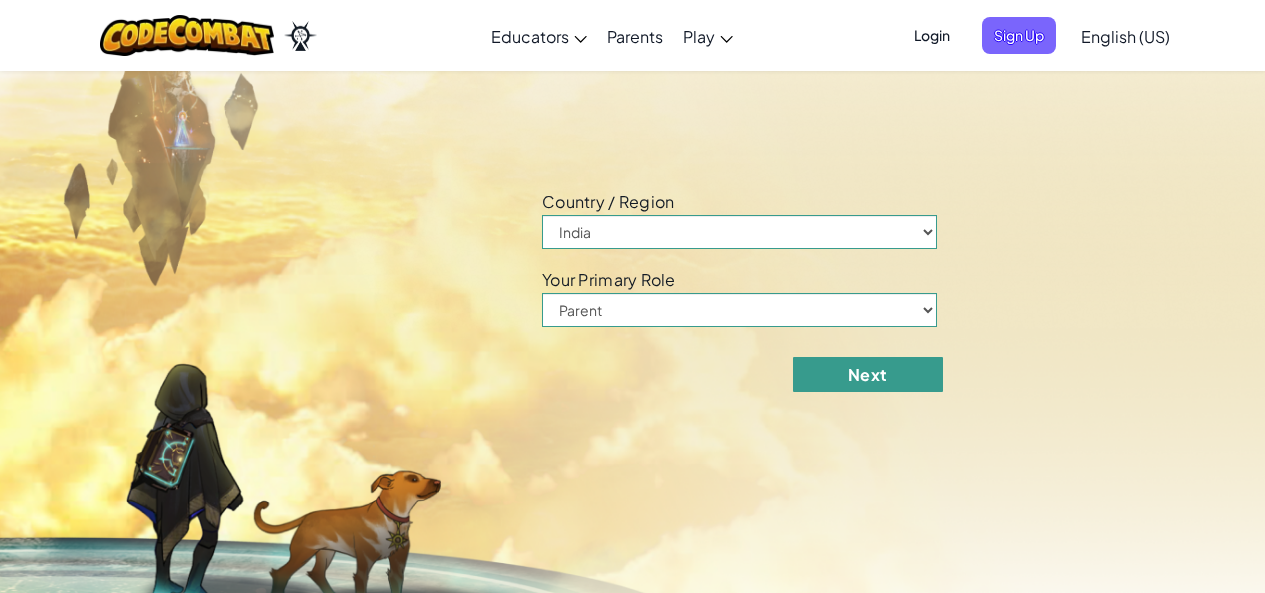 click on "Next" at bounding box center (868, 374) 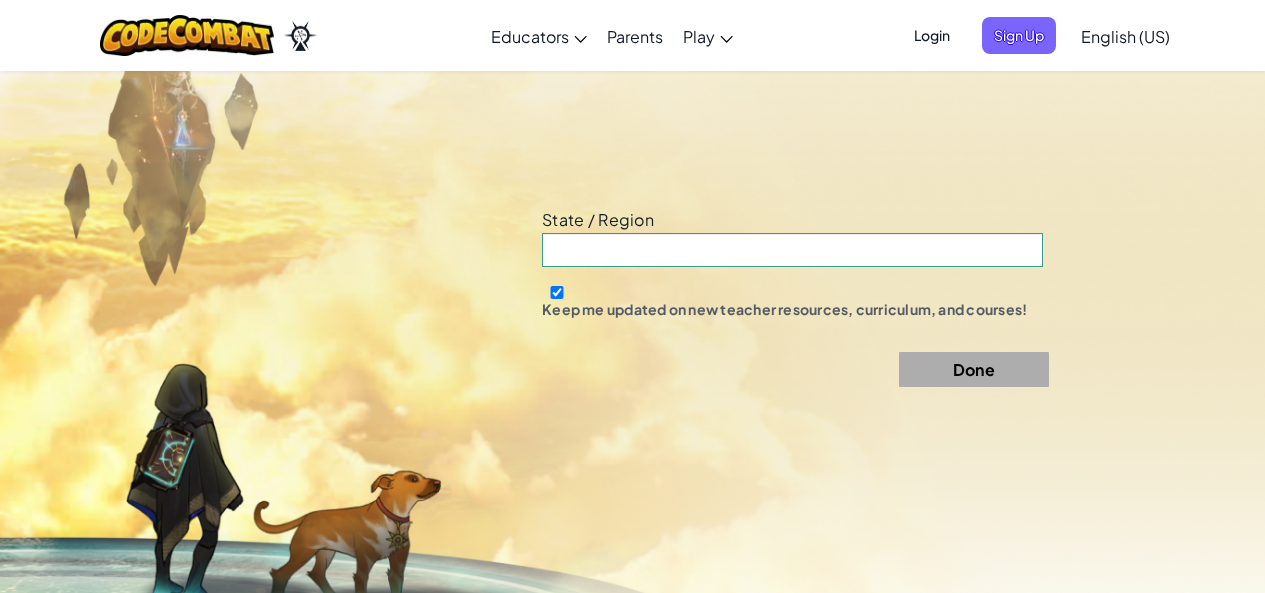 scroll, scrollTop: 1256, scrollLeft: 0, axis: vertical 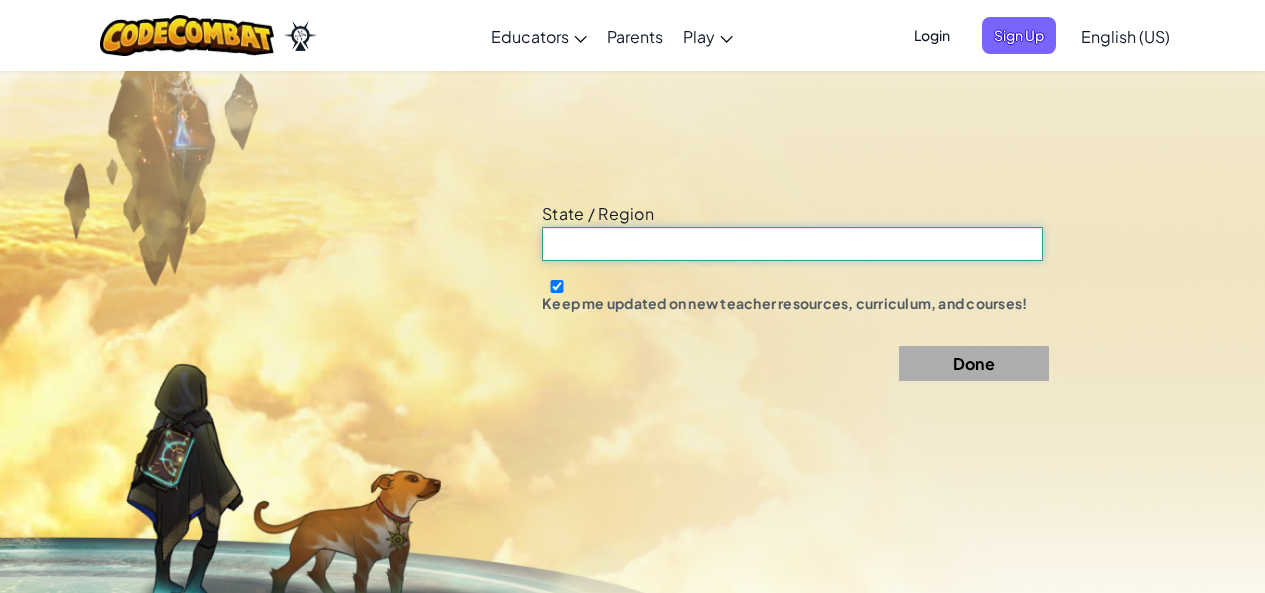 click at bounding box center [792, 244] 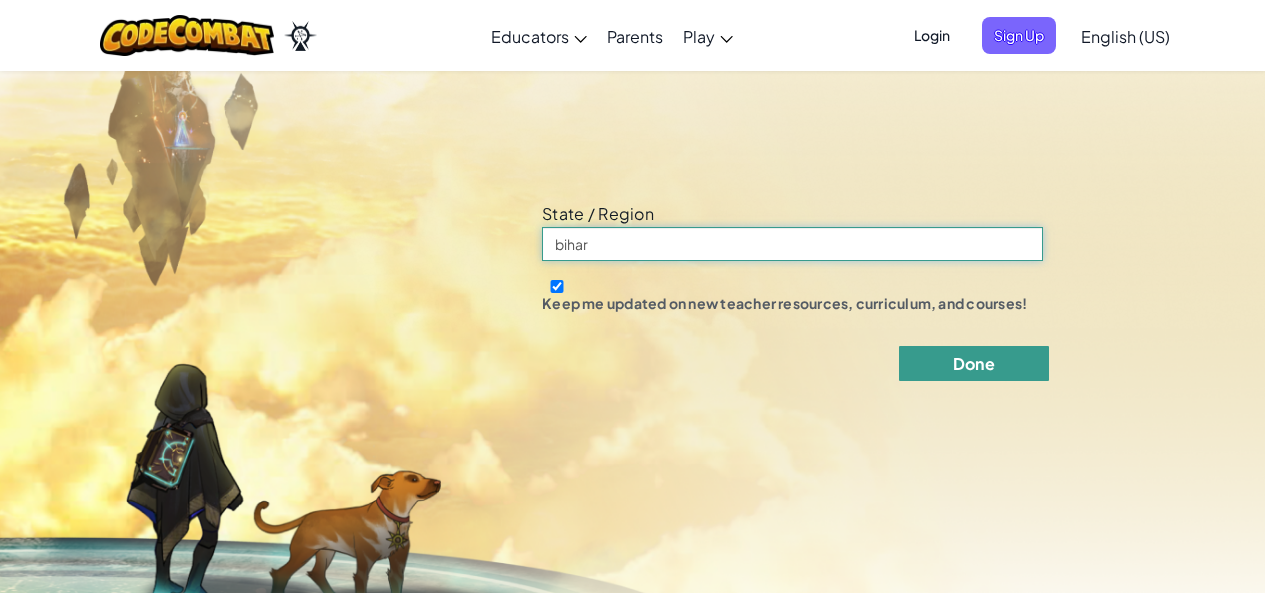 type on "bihar" 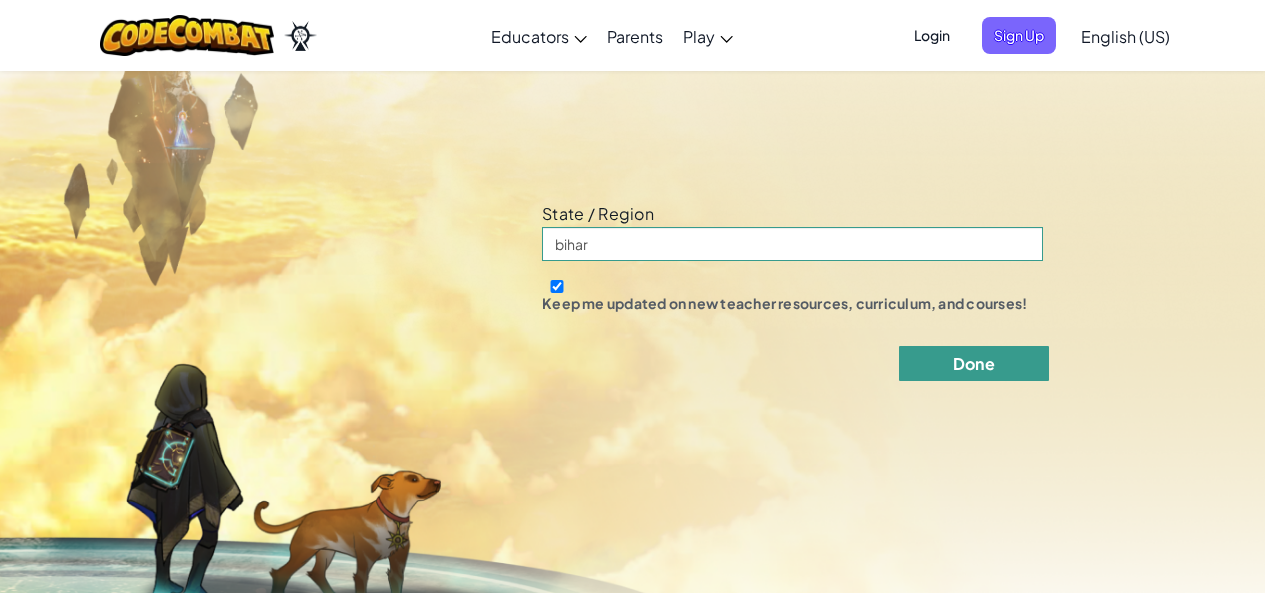 click on "Done" at bounding box center [974, 363] 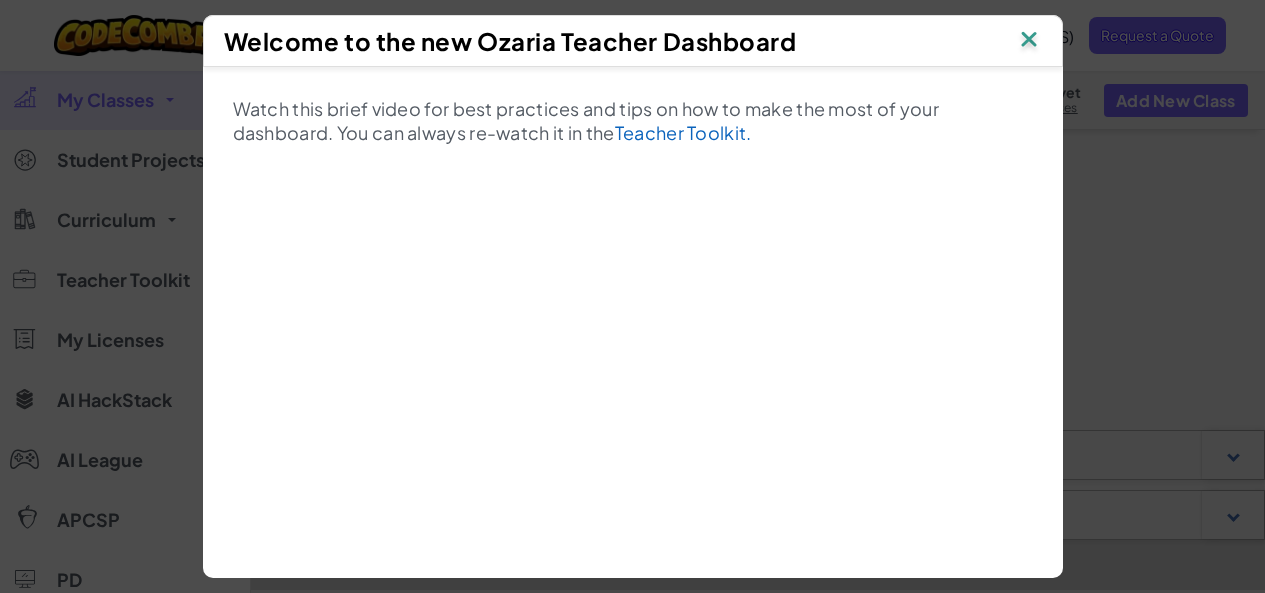 scroll, scrollTop: 101, scrollLeft: 0, axis: vertical 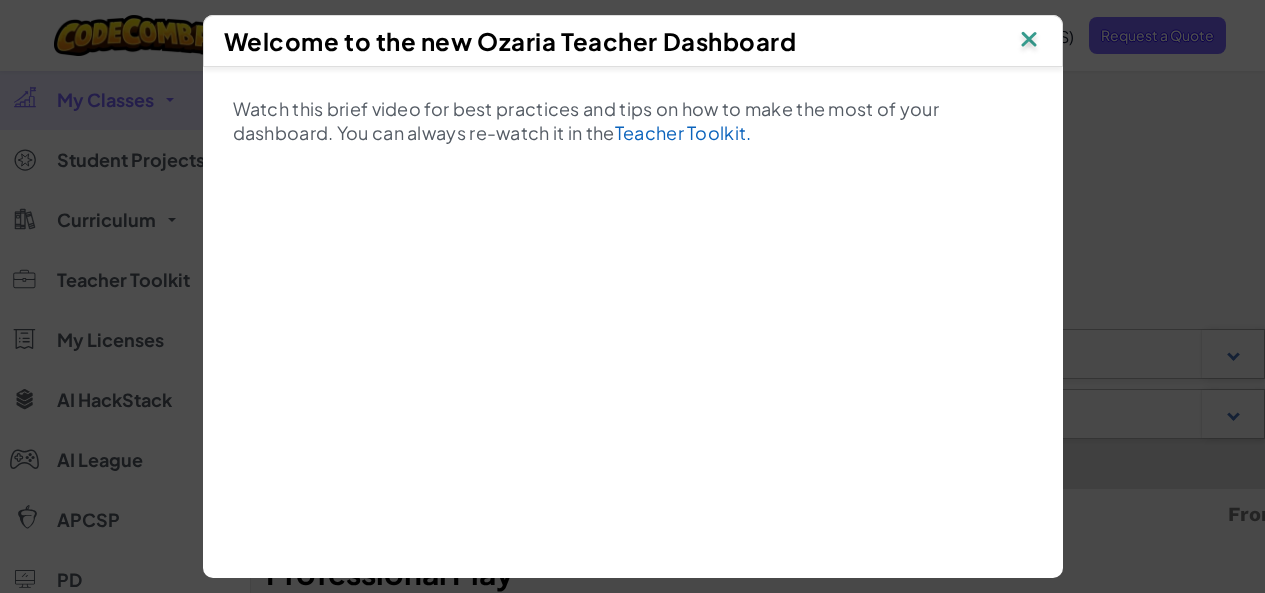 click at bounding box center [1029, 41] 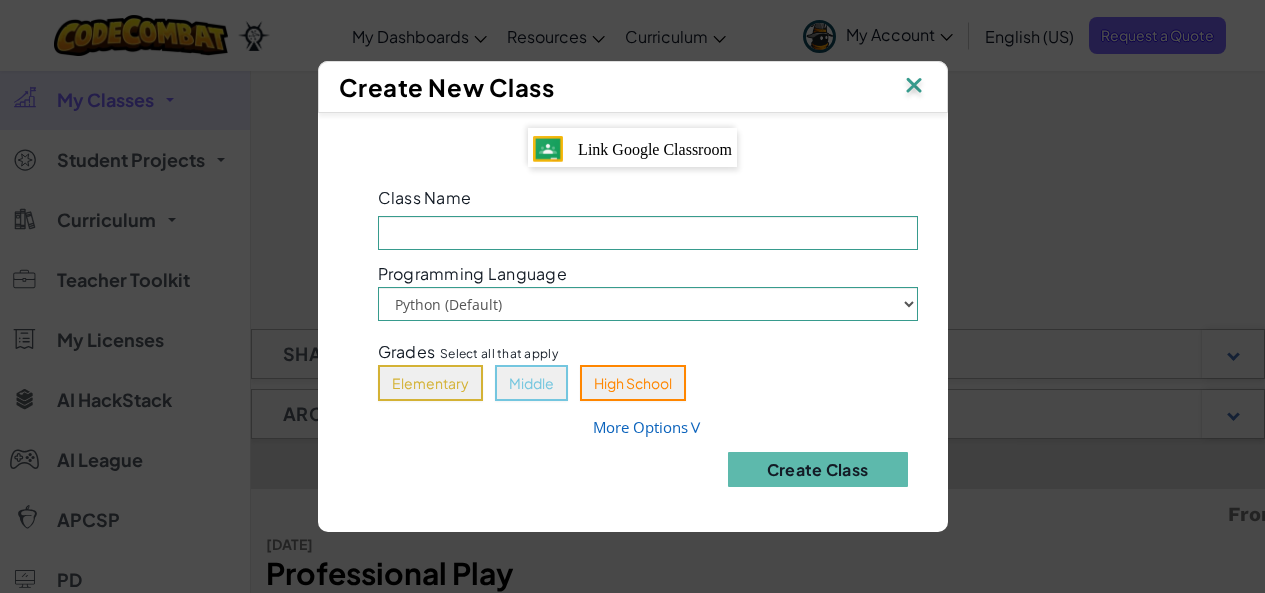 click at bounding box center [914, 87] 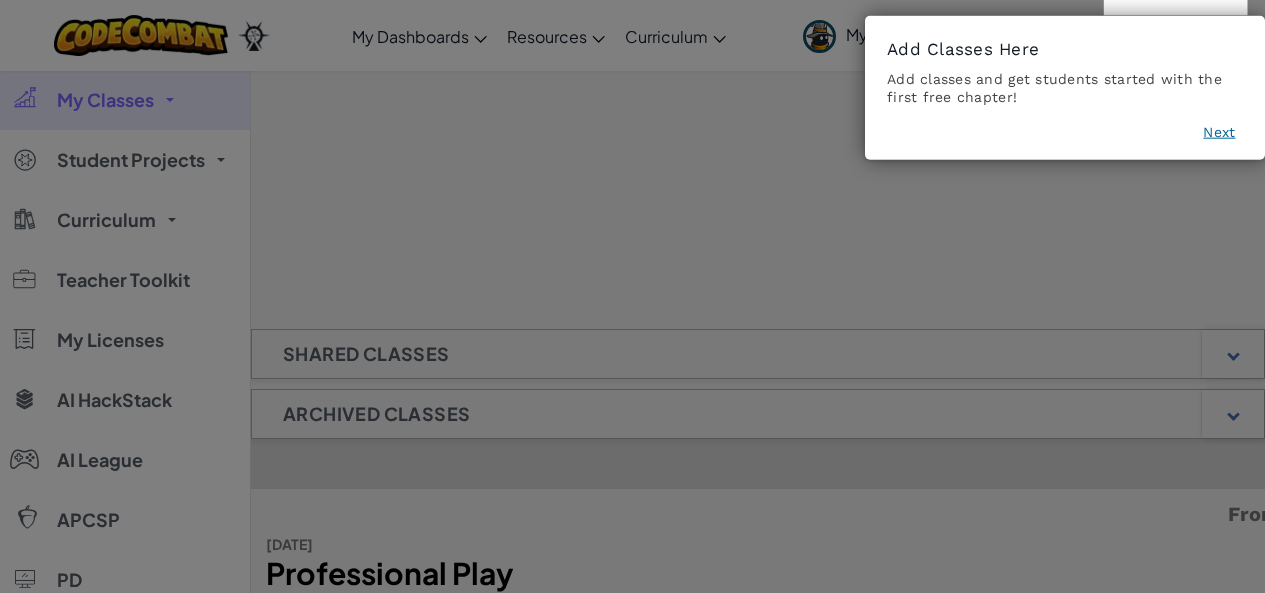 click on "Next" at bounding box center (1219, 132) 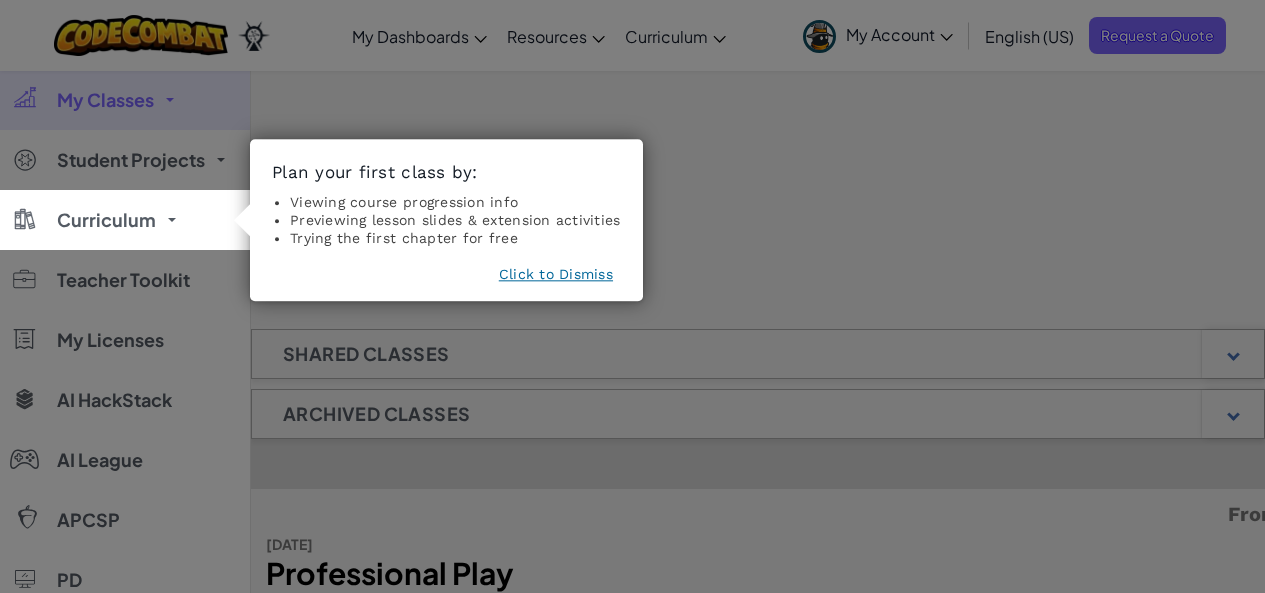click 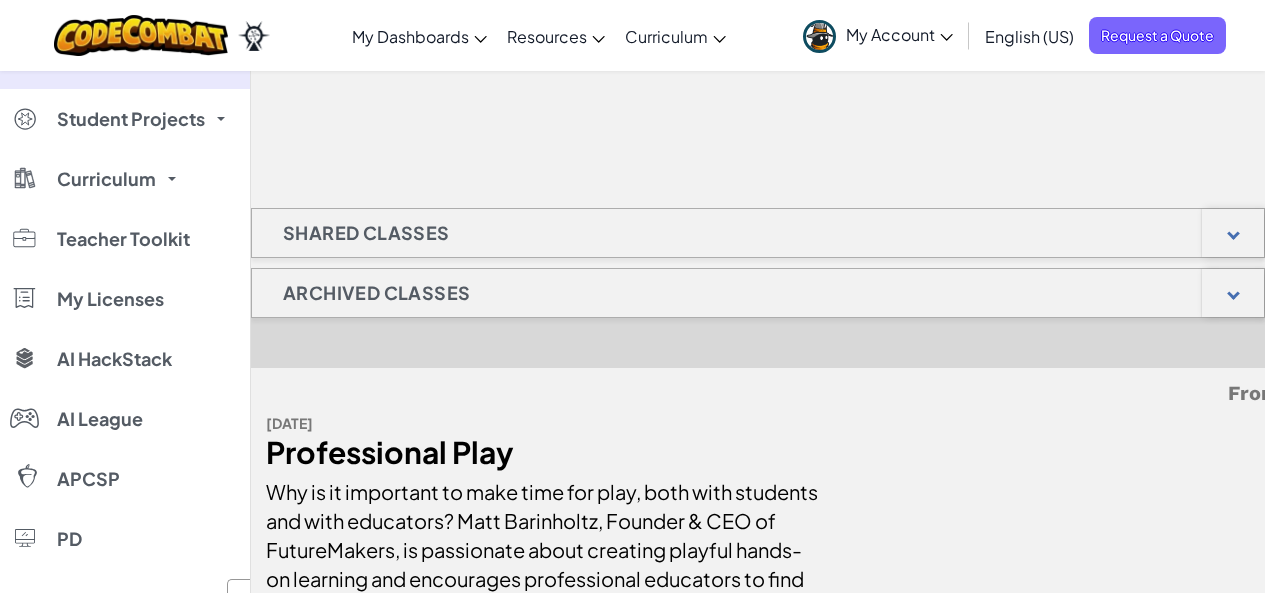 scroll, scrollTop: 0, scrollLeft: 0, axis: both 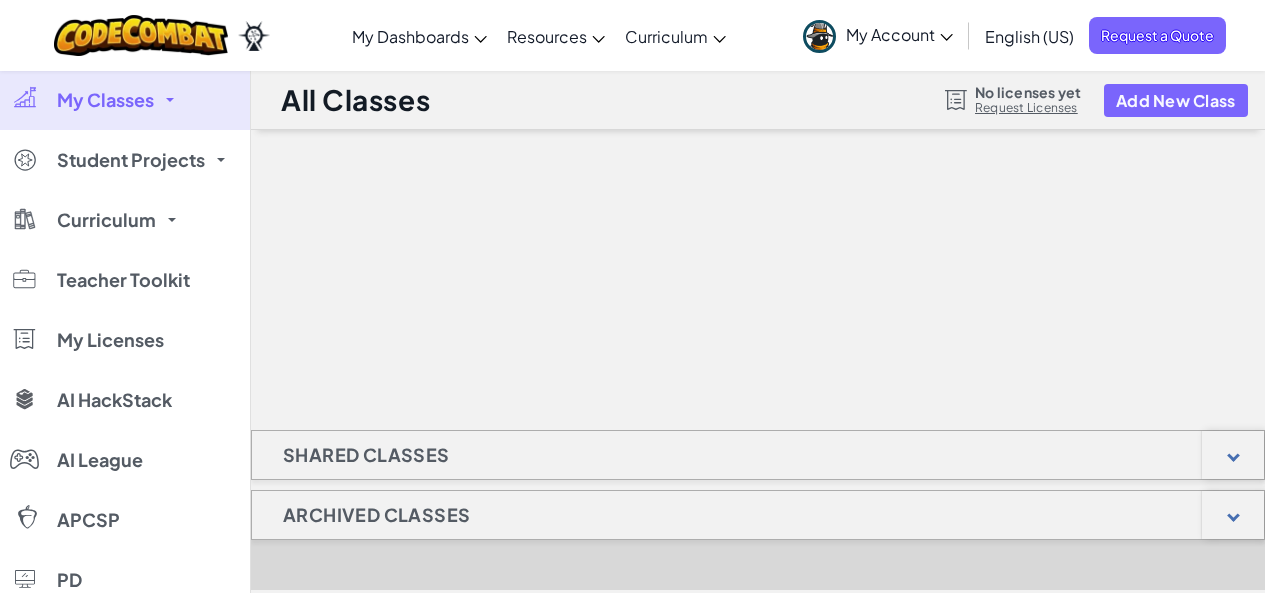 click at bounding box center (141, 35) 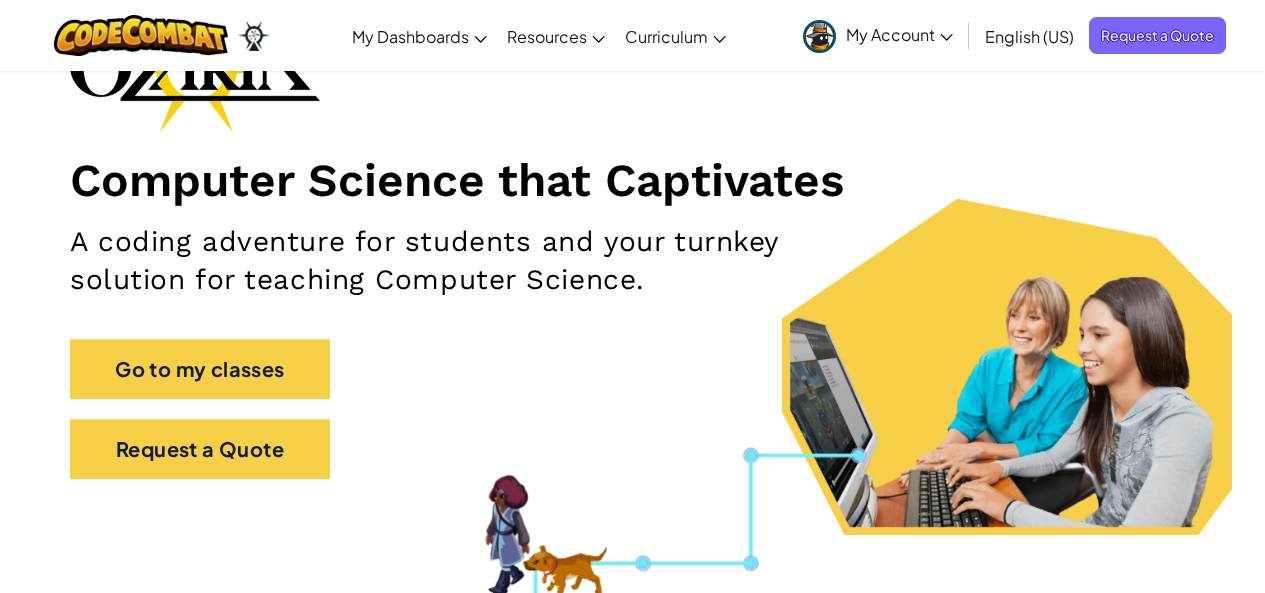 scroll, scrollTop: 181, scrollLeft: 0, axis: vertical 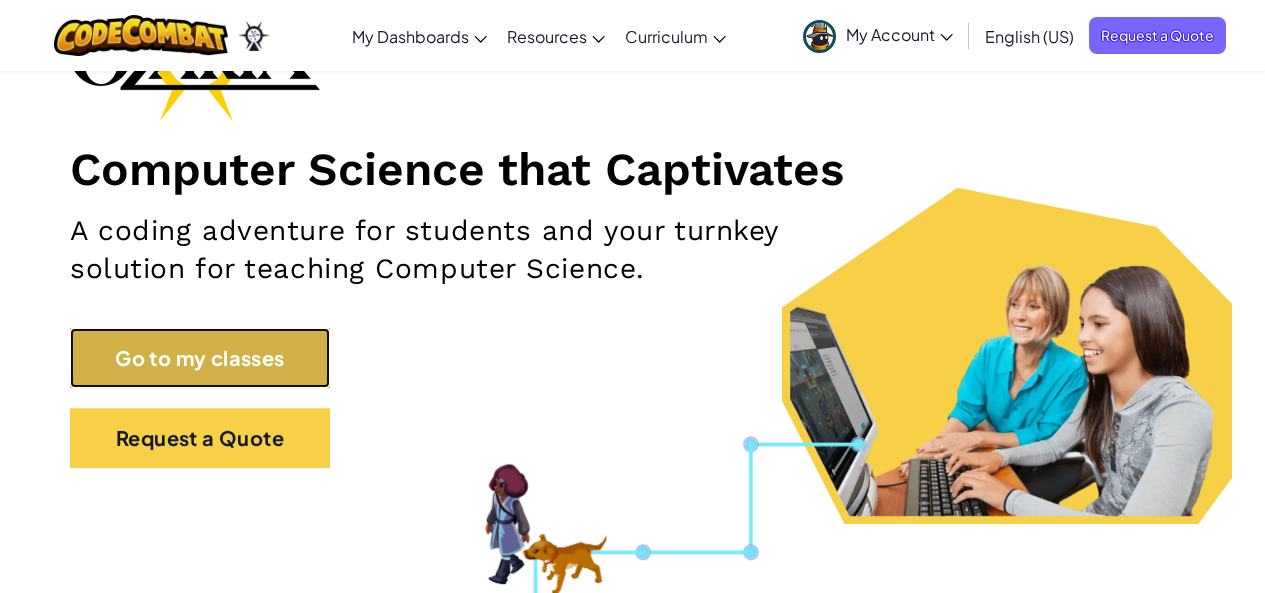 click on "Go to my classes" at bounding box center [200, 358] 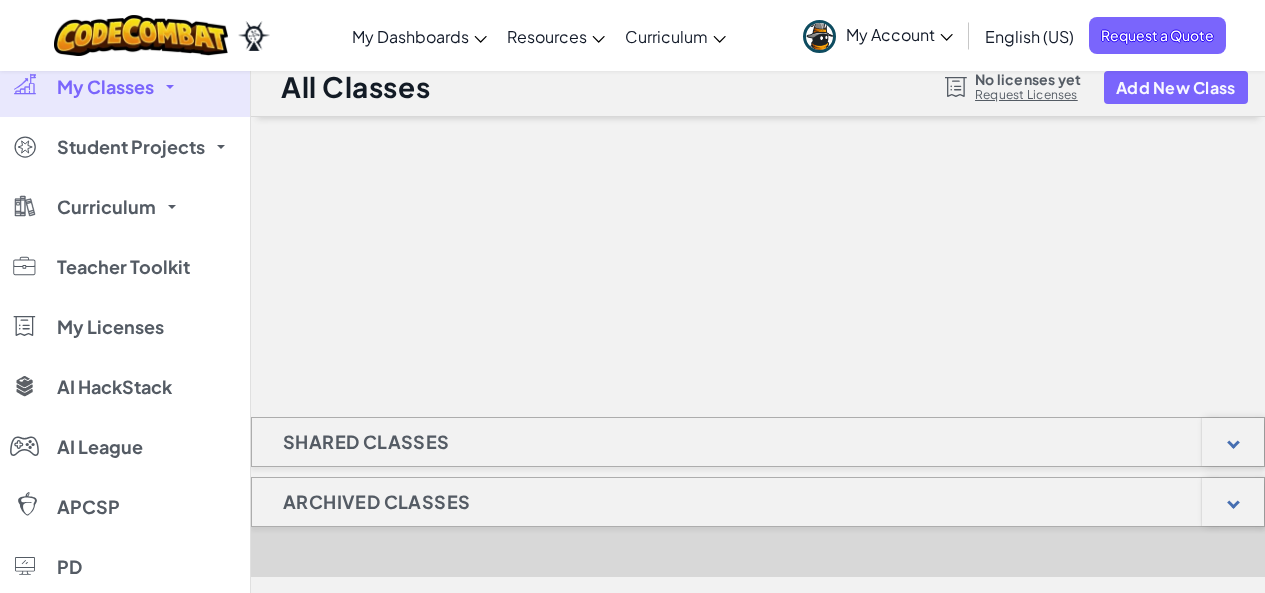 scroll, scrollTop: 34, scrollLeft: 0, axis: vertical 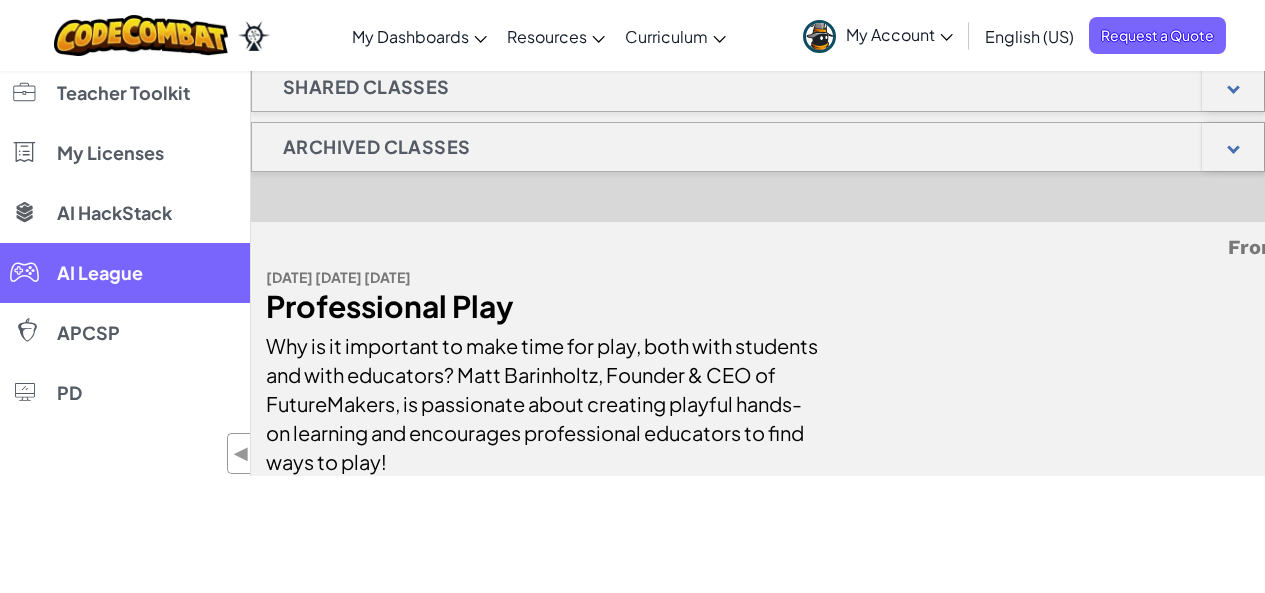 click on "AI League" at bounding box center (100, 273) 